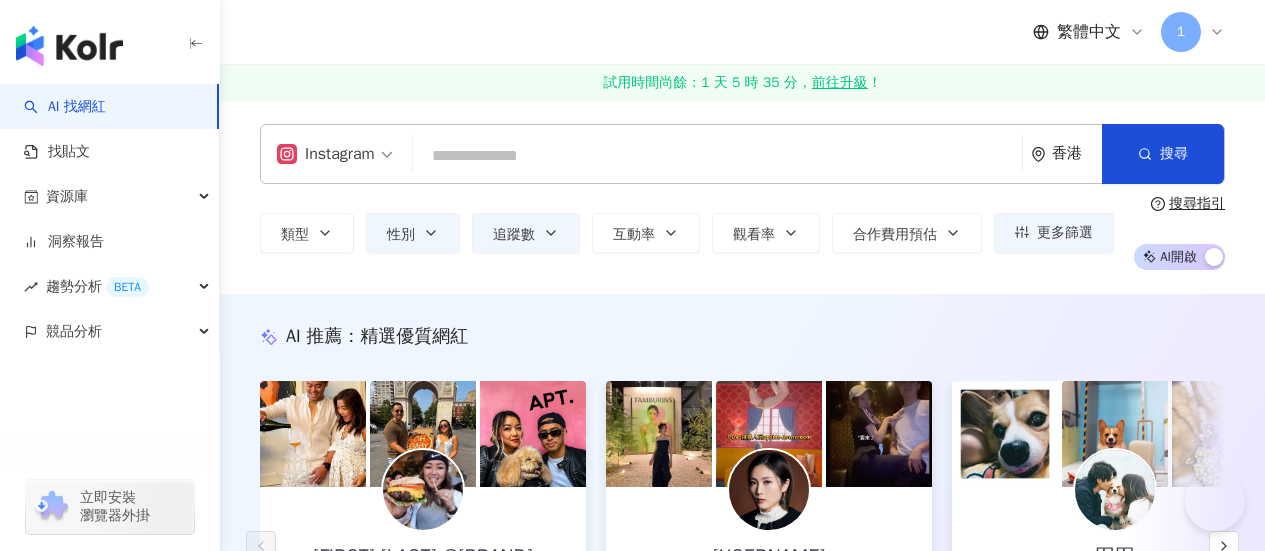 scroll, scrollTop: 4475, scrollLeft: 0, axis: vertical 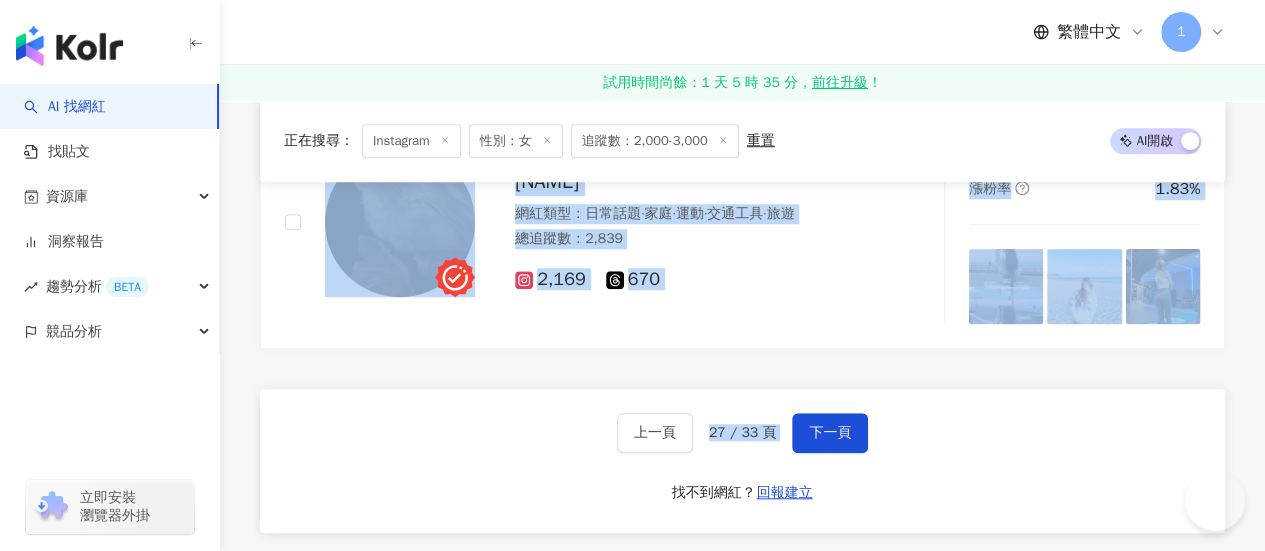 click on "[FIRST] [LAST] [FIRST] [LAST] 網紅類型 ： 攝影  ·  運動 總追蹤數 ： 3,033 2,190 843 互動率 0.56% 觀看率 33.1% 漲粉率 1.25% [USERNAME] [USERNAME] 網紅類型 ： 無 總追蹤數 ： 2,190 2,190 互動率 0% 觀看率 0% 漲粉率 0.09% [USERNAME] 網紅類型 ： 無 總追蹤數 ： 2,923 2,189 734 互動率 1.83% 觀看率 0% 漲粉率 -0.77% [USERNAME] [FIRST] [LAST] 網紅類型 ： 氣候和環境  ·  狗  ·  美食  ·  穿搭 總追蹤數 ： 2,729 2,189 540 互動率 3.27% 觀看率 0% 漲粉率 0.55% [USERNAME] 網紅類型 ： 日常話題 總追蹤數 ： 2,736 2,183 553 互動率 0.6% 觀看率 136% 漲粉率 0.79% [USERNAME] [FIRST] [LAST] 網紅類型 ： 無 總追蹤數 ： 2,913 2,182 731 互動率 6.05% 觀看率 0% 漲粉率 0.28% 近期無貼文 [USERNAME] [USERNAME] 網紅類型 ： 瑜珈  ·  日常話題  ·  運動 總追蹤數 ： 2,555 2,180 375 互動率 0.44% 觀看率 27.1% 漲粉率 0.42% [USERNAME] [USERNAME] 網紅類型 ： 日常話題 總追蹤數 ： 2,915 0%" at bounding box center [742, -1514] 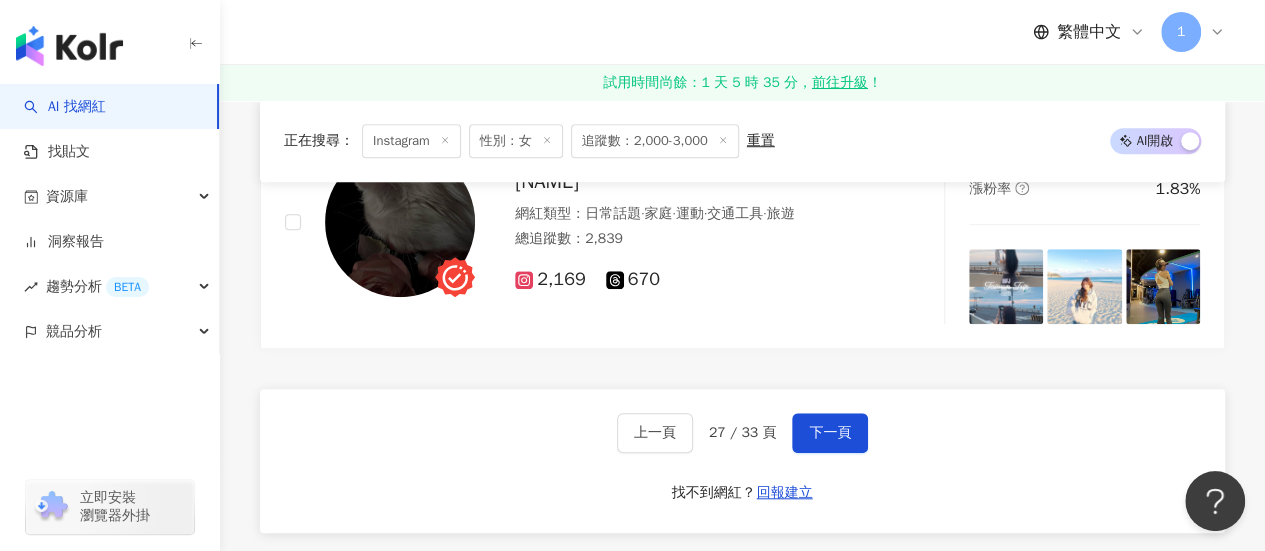 scroll, scrollTop: 0, scrollLeft: 0, axis: both 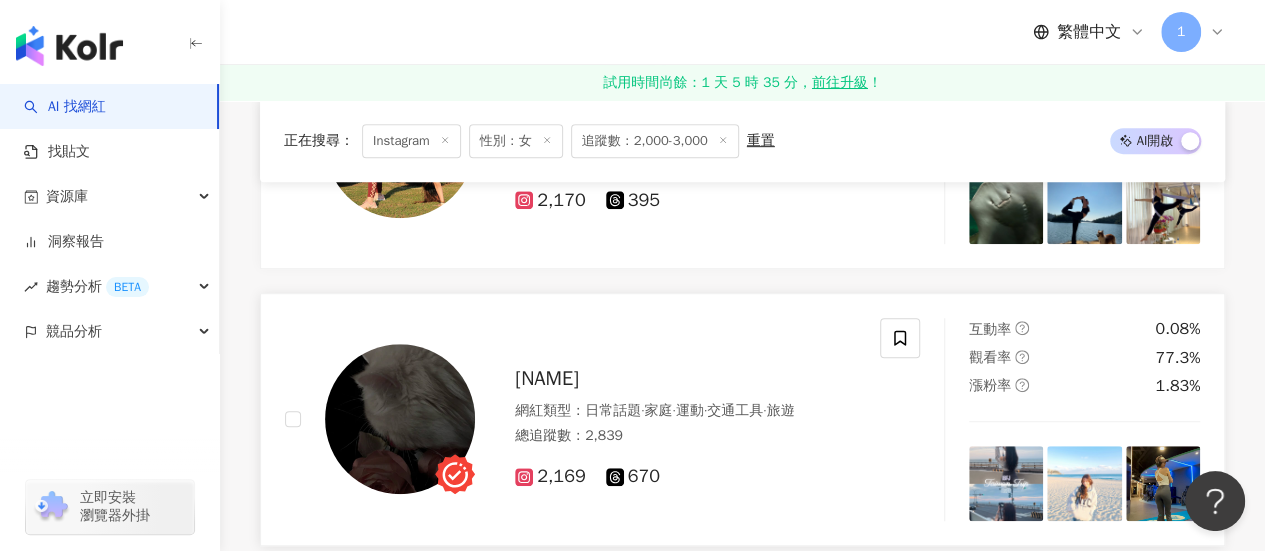 click on "Tinghei" at bounding box center (547, 378) 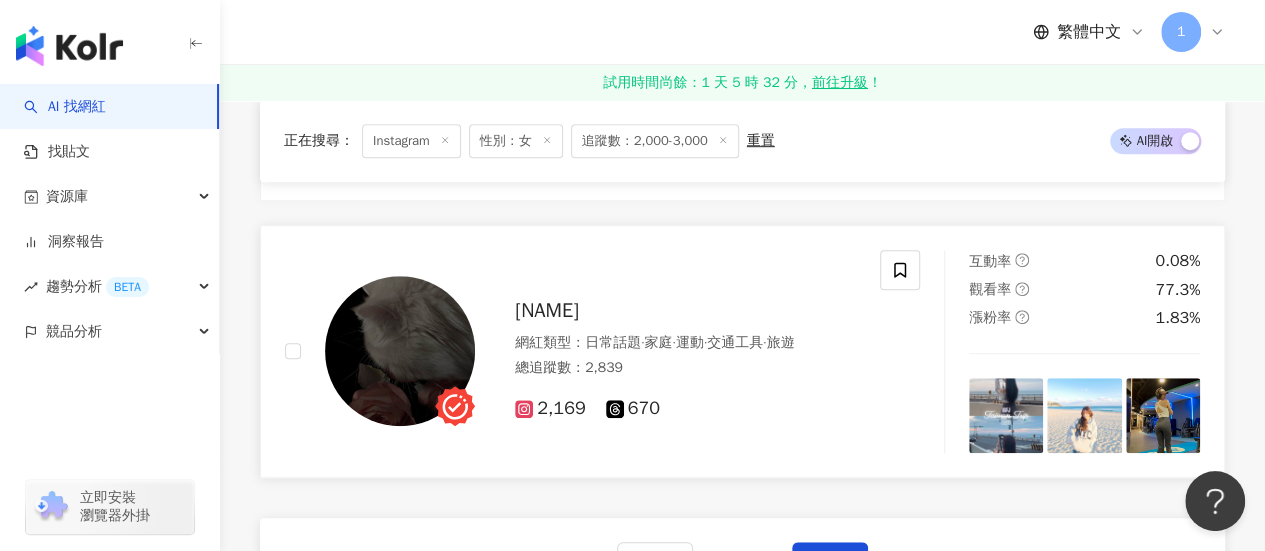 scroll, scrollTop: 4378, scrollLeft: 0, axis: vertical 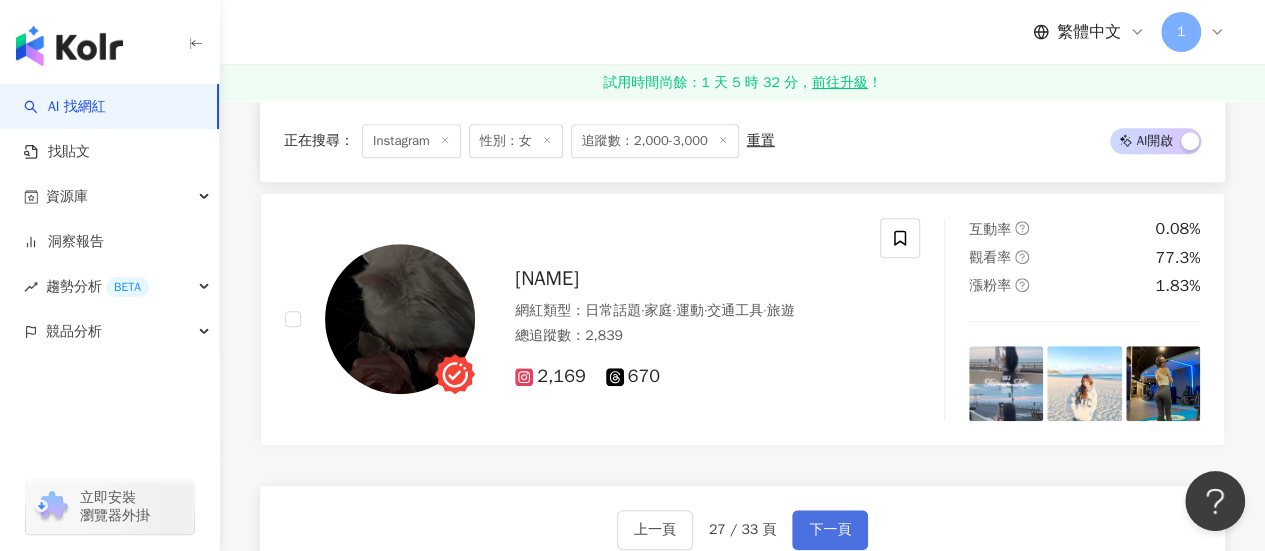 click on "下一頁" at bounding box center [830, 530] 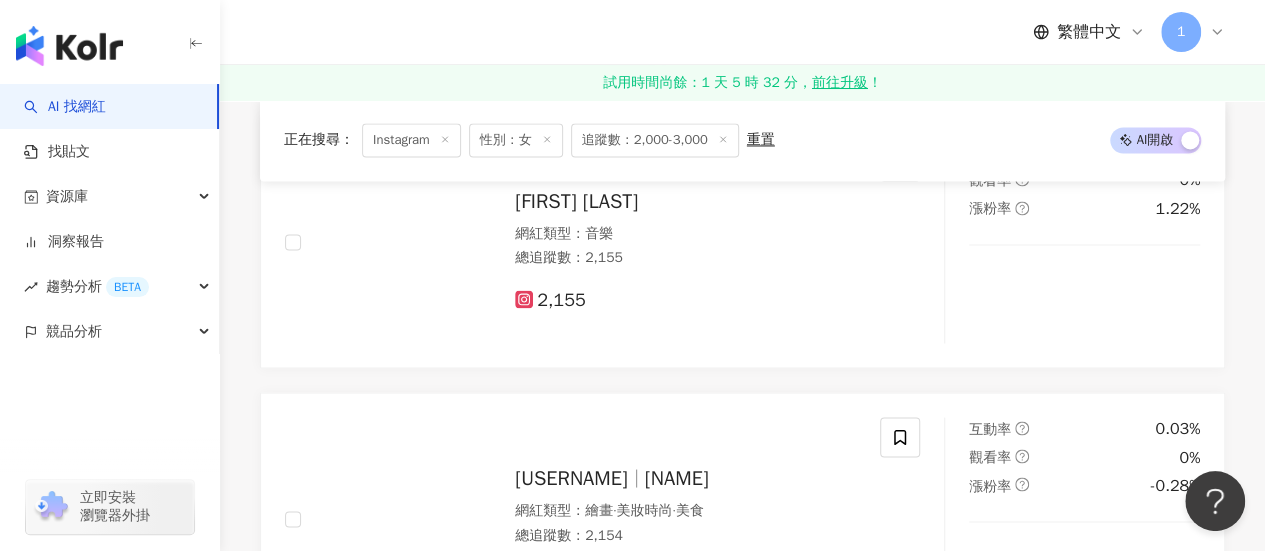 scroll, scrollTop: 3910, scrollLeft: 0, axis: vertical 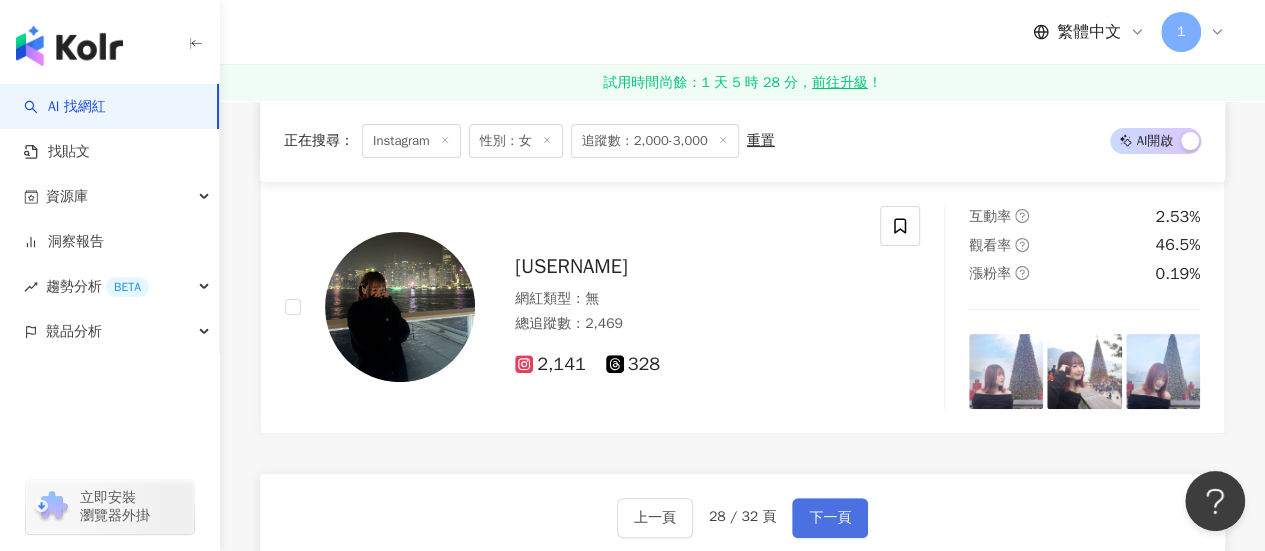 click on "下一頁" at bounding box center (830, 518) 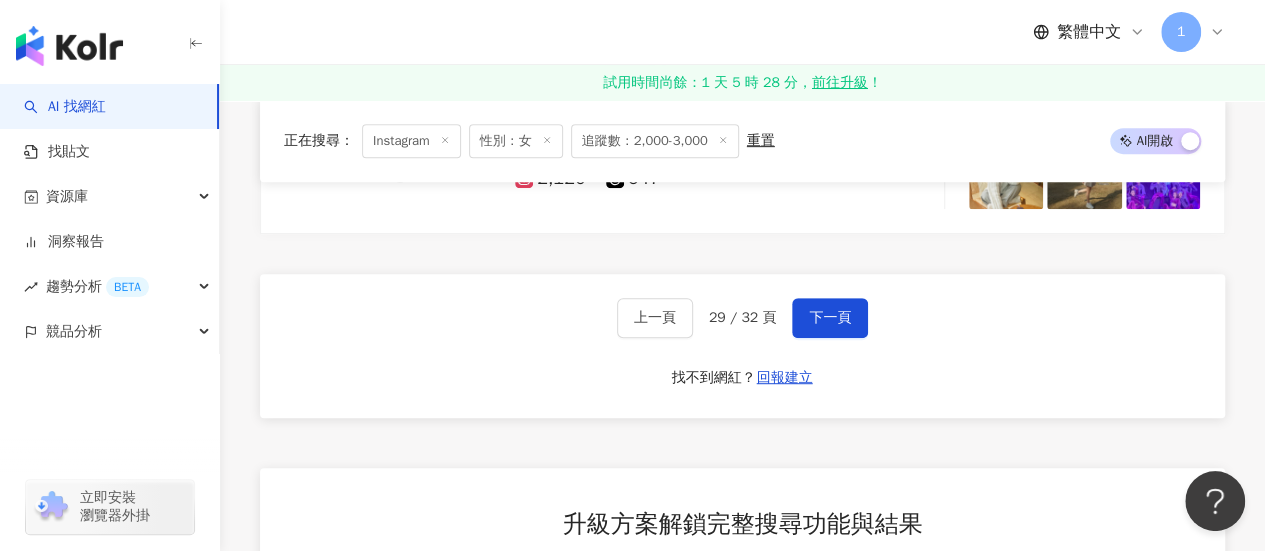 scroll, scrollTop: 4312, scrollLeft: 0, axis: vertical 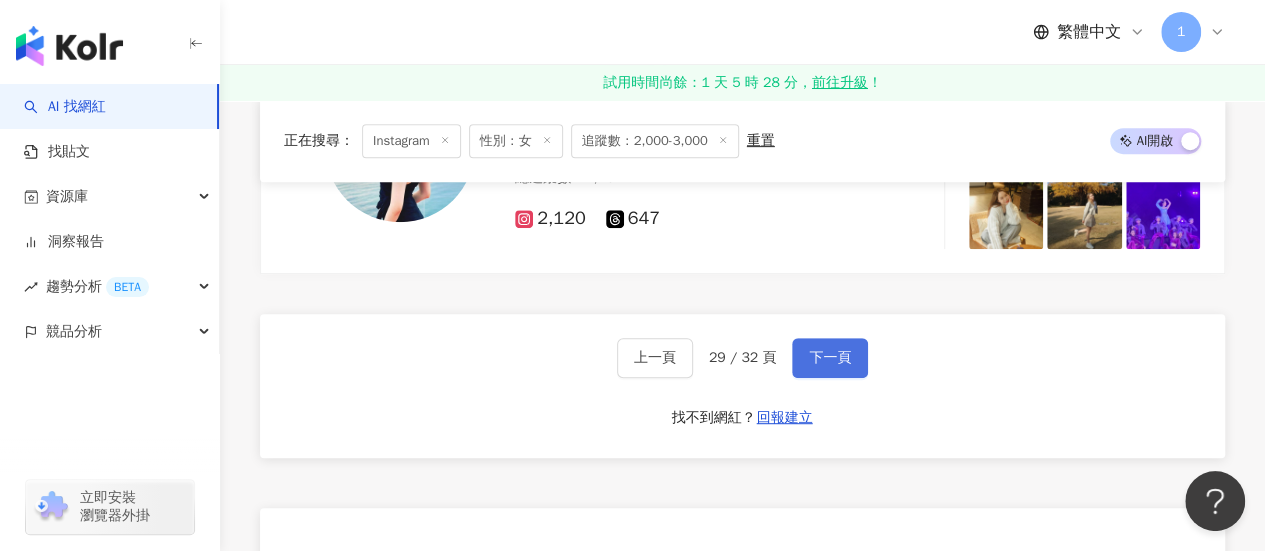 click on "下一頁" at bounding box center [830, 358] 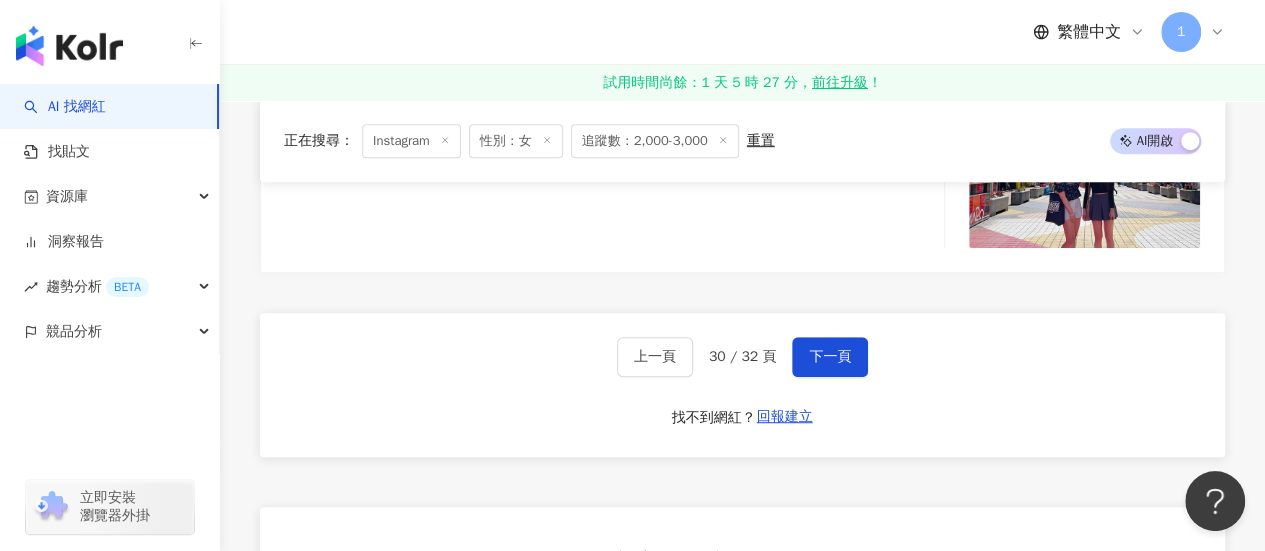 scroll, scrollTop: 4178, scrollLeft: 0, axis: vertical 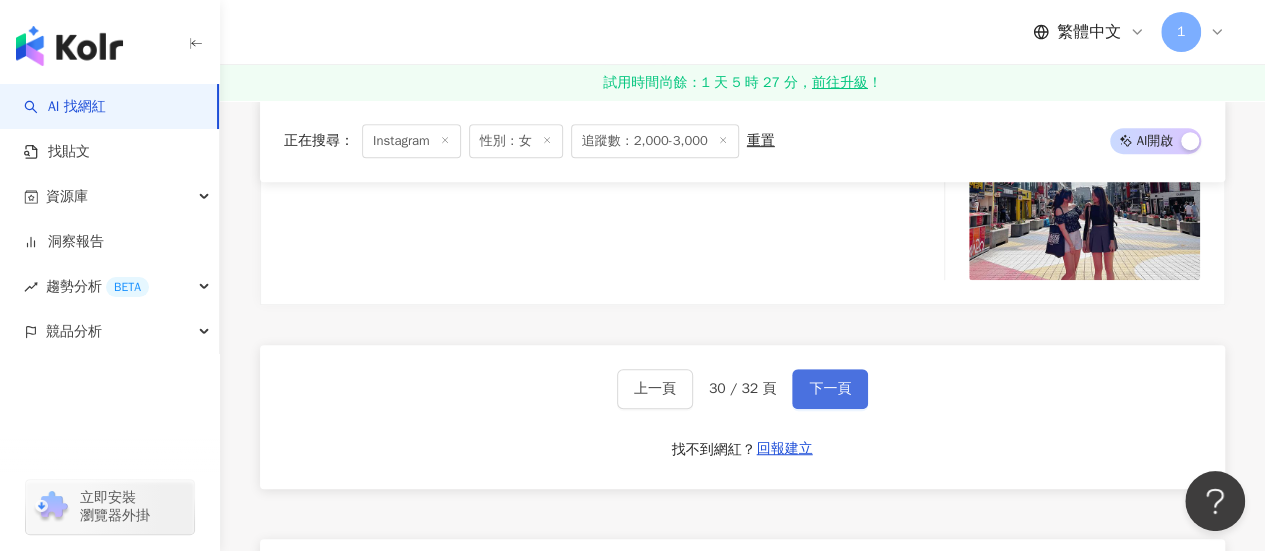 click on "下一頁" at bounding box center (830, 389) 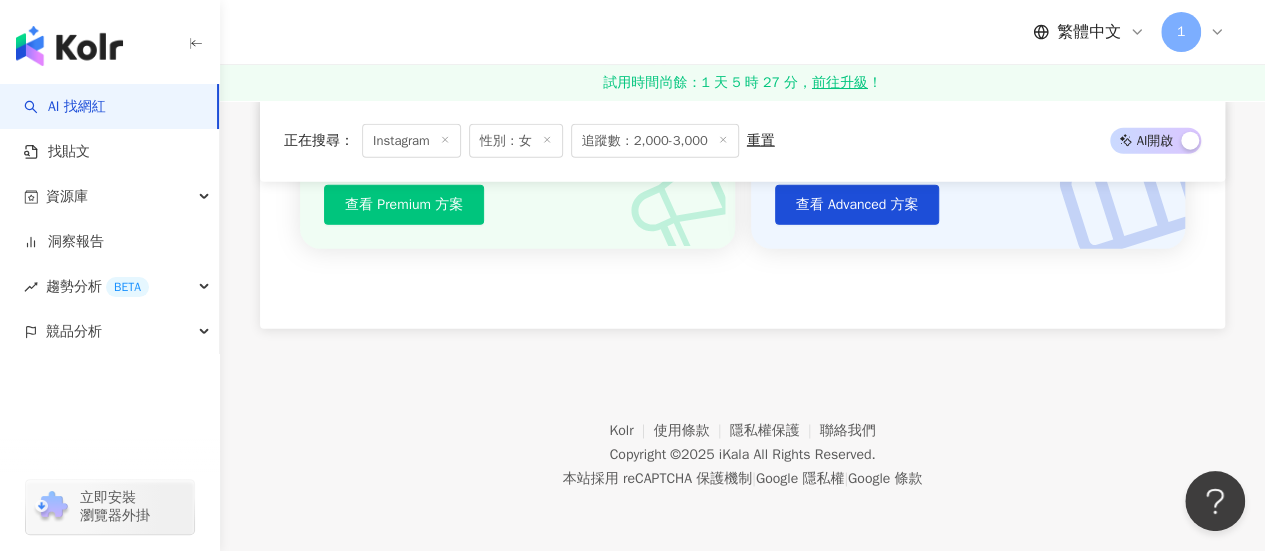 scroll, scrollTop: 1758, scrollLeft: 0, axis: vertical 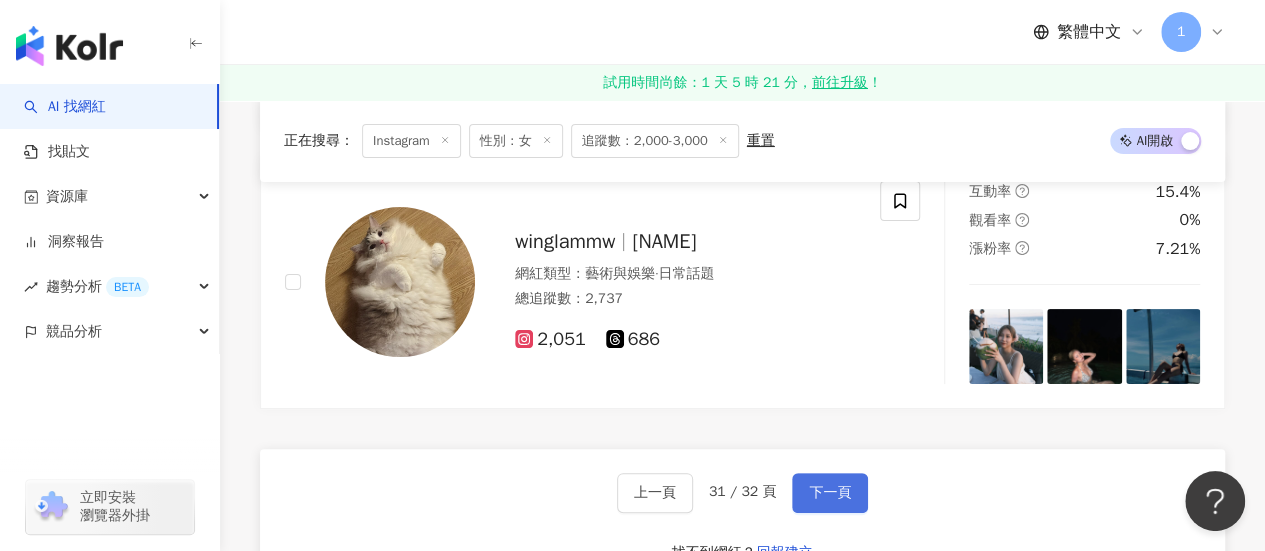 click on "下一頁" at bounding box center (830, 493) 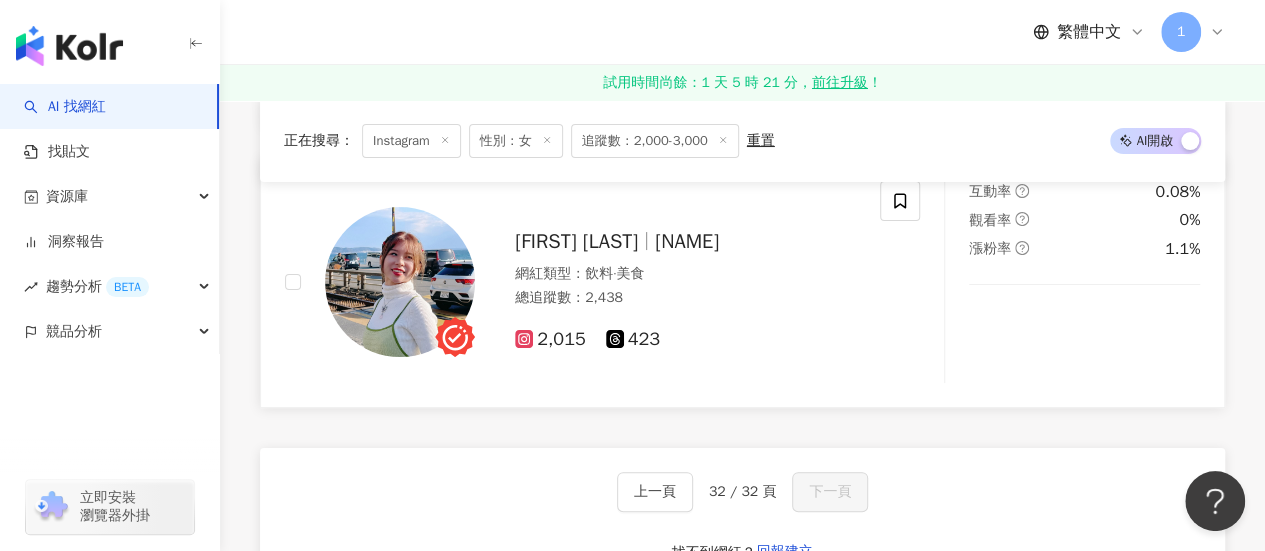 scroll, scrollTop: 3716, scrollLeft: 0, axis: vertical 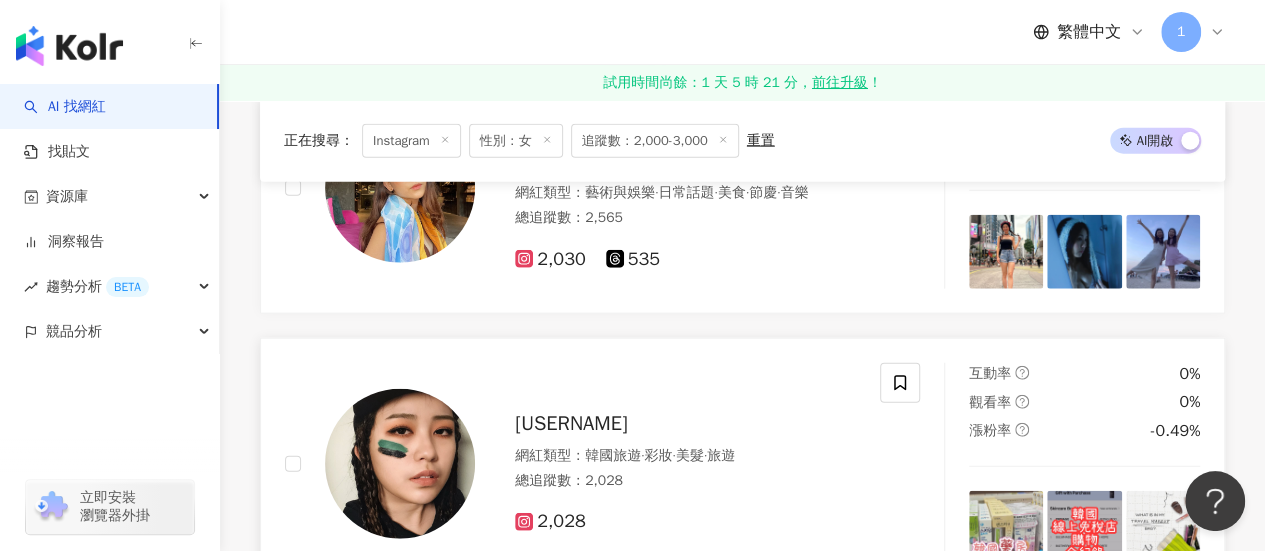 click on "sand.sharing" at bounding box center (571, 423) 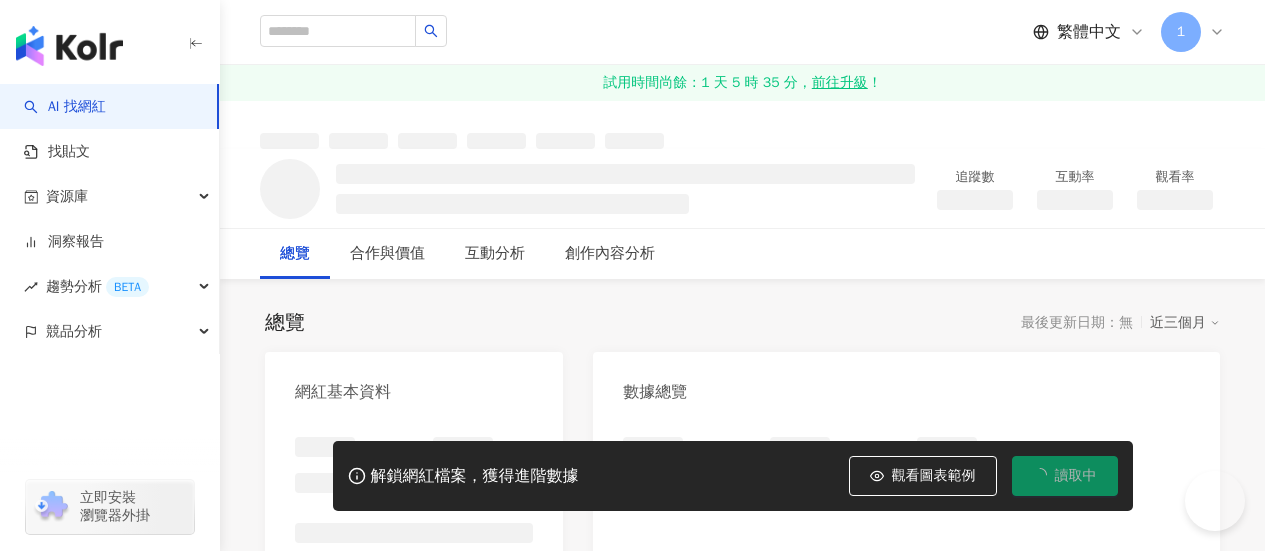 scroll, scrollTop: 0, scrollLeft: 0, axis: both 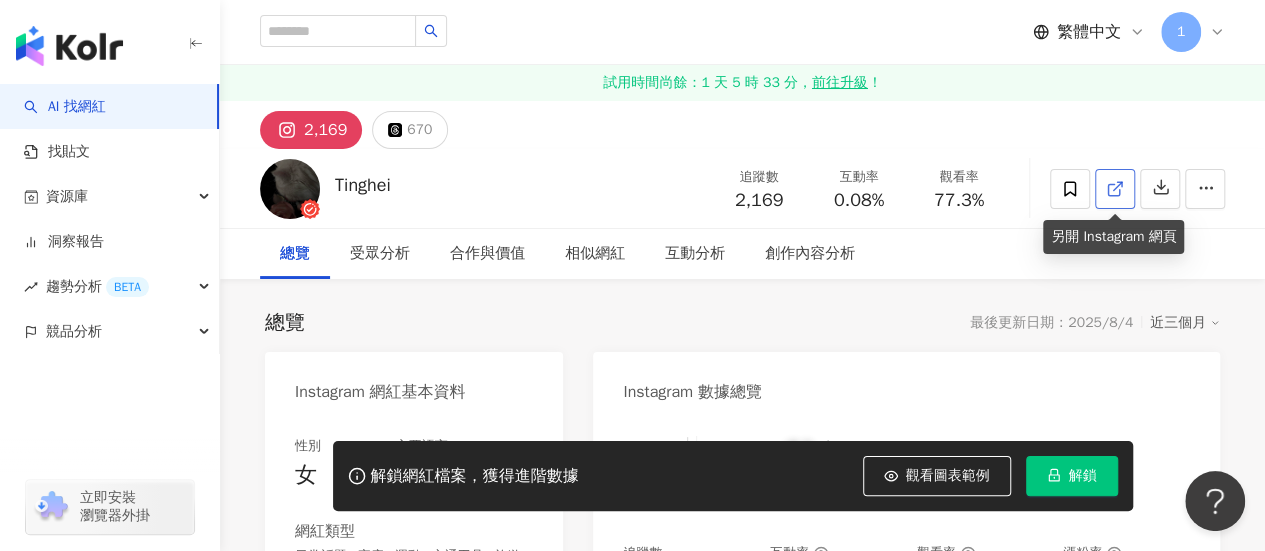click at bounding box center [1115, 189] 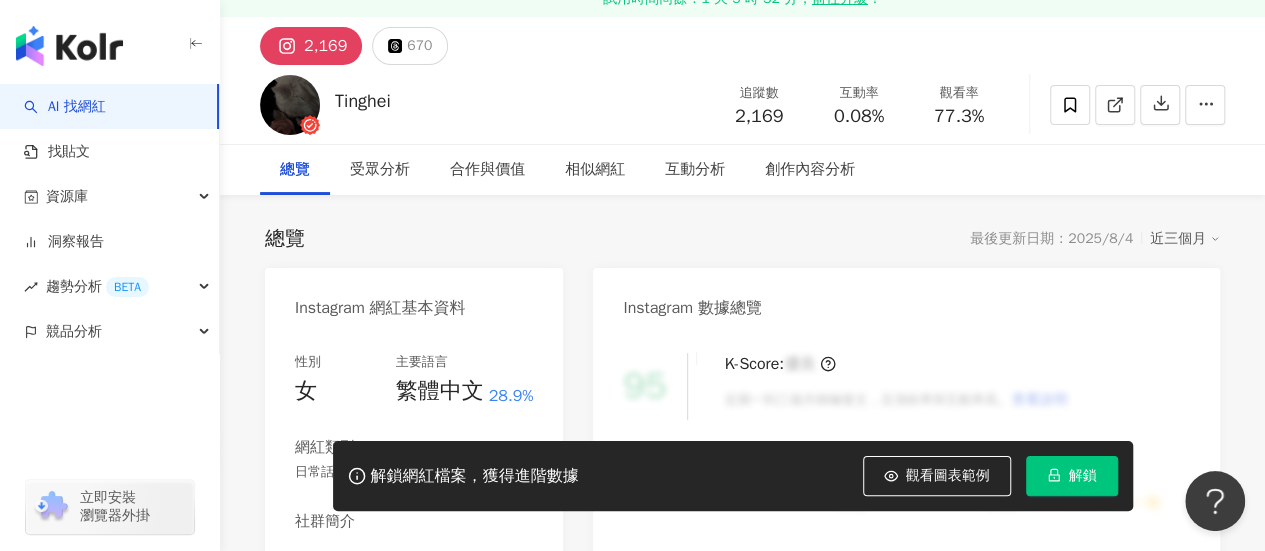 scroll, scrollTop: 200, scrollLeft: 0, axis: vertical 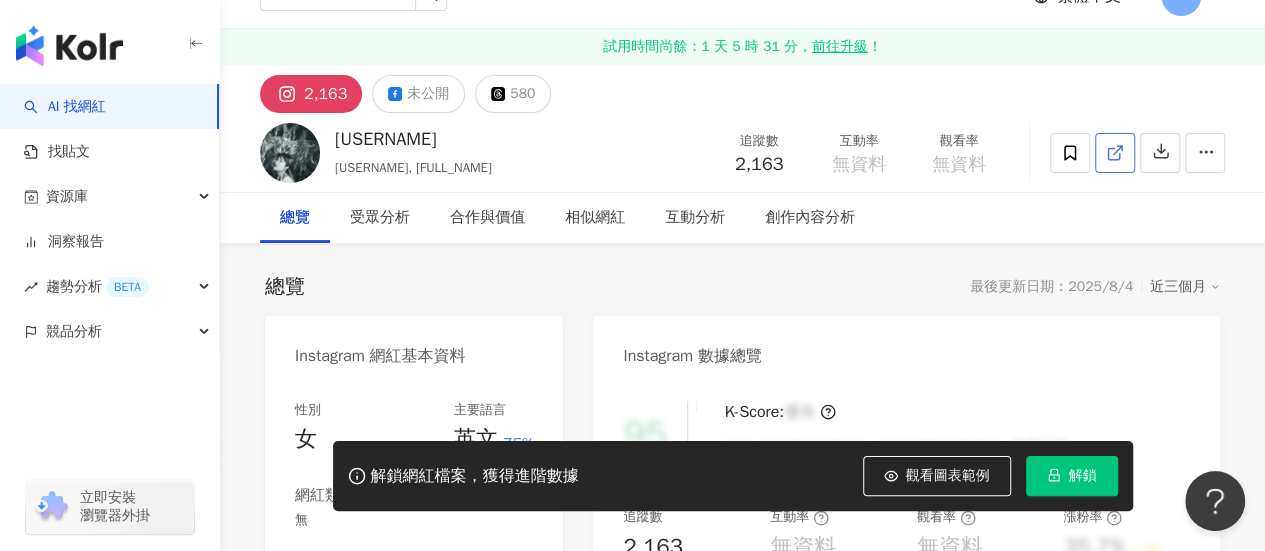 click at bounding box center [1115, 153] 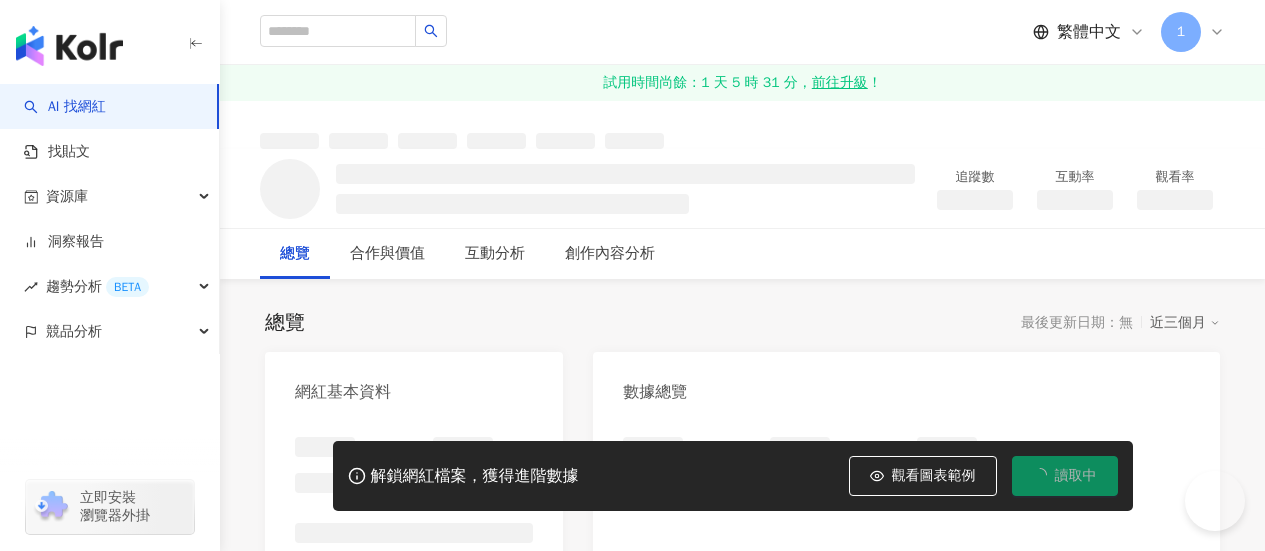 scroll, scrollTop: 0, scrollLeft: 0, axis: both 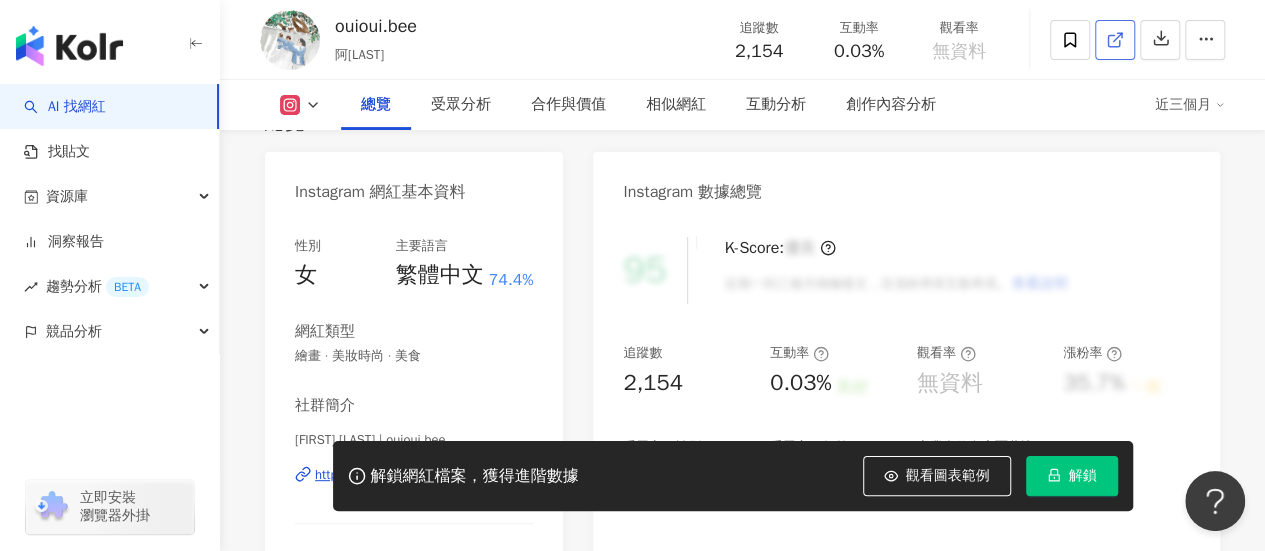 click 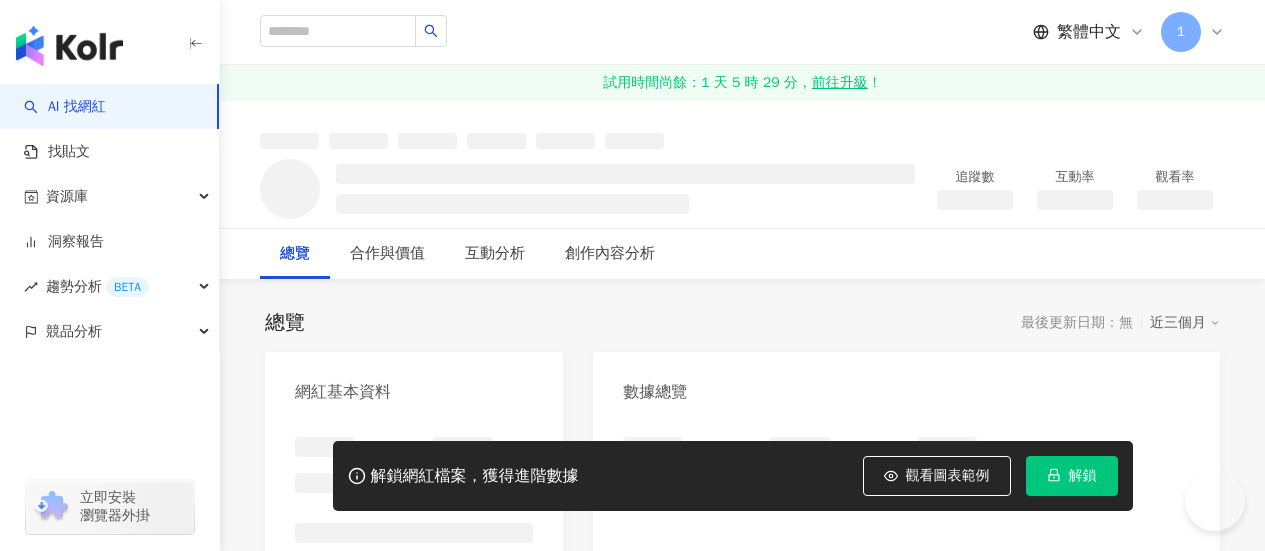 scroll, scrollTop: 0, scrollLeft: 0, axis: both 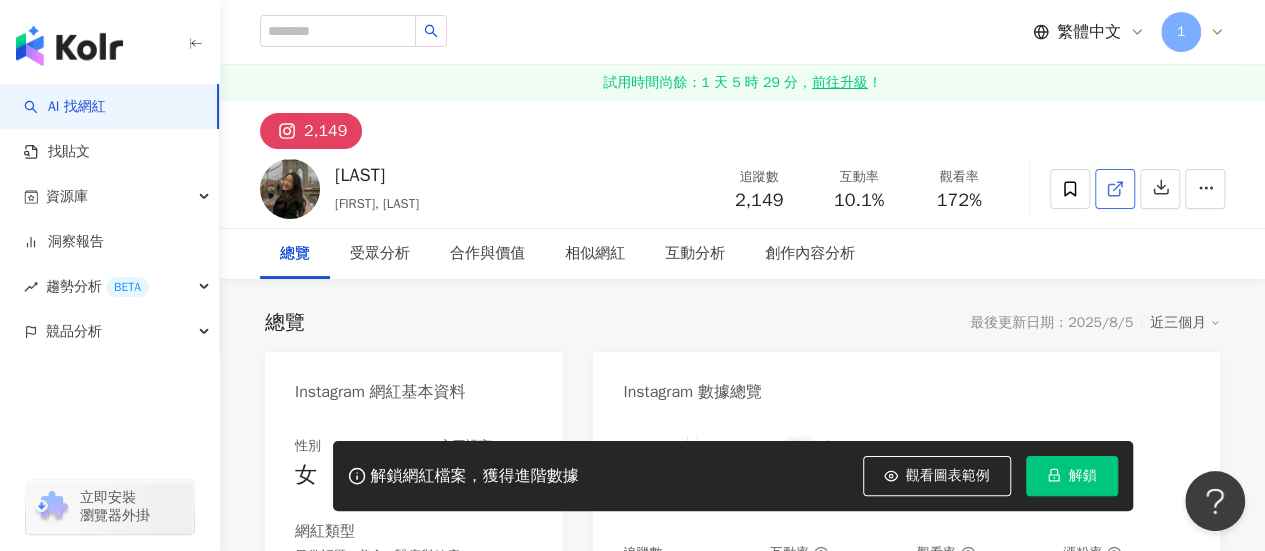 click at bounding box center [1115, 189] 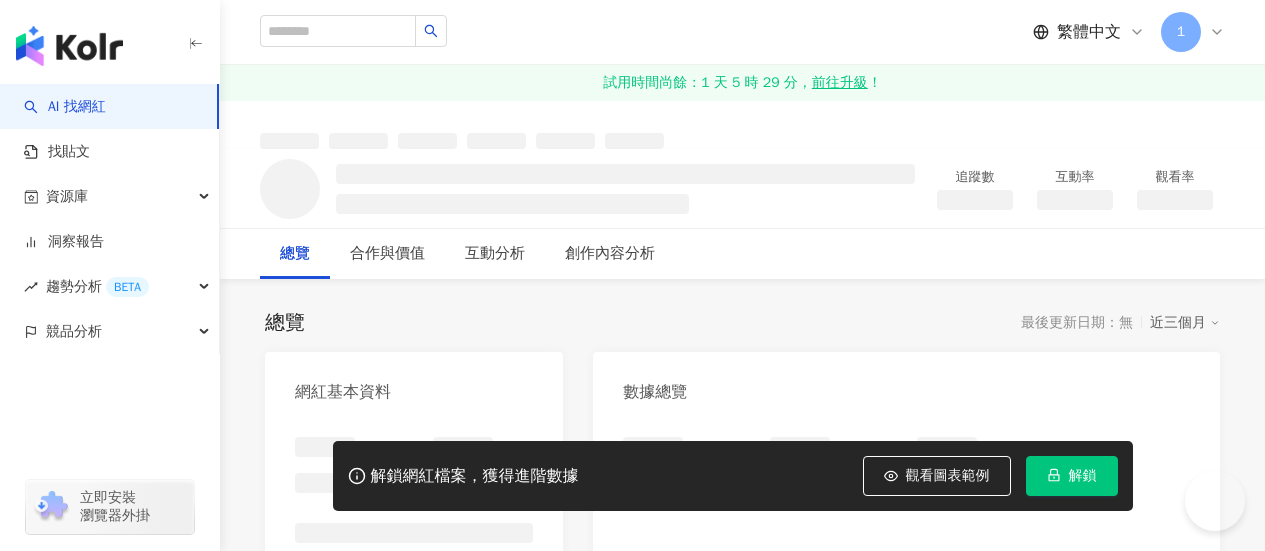 scroll, scrollTop: 0, scrollLeft: 0, axis: both 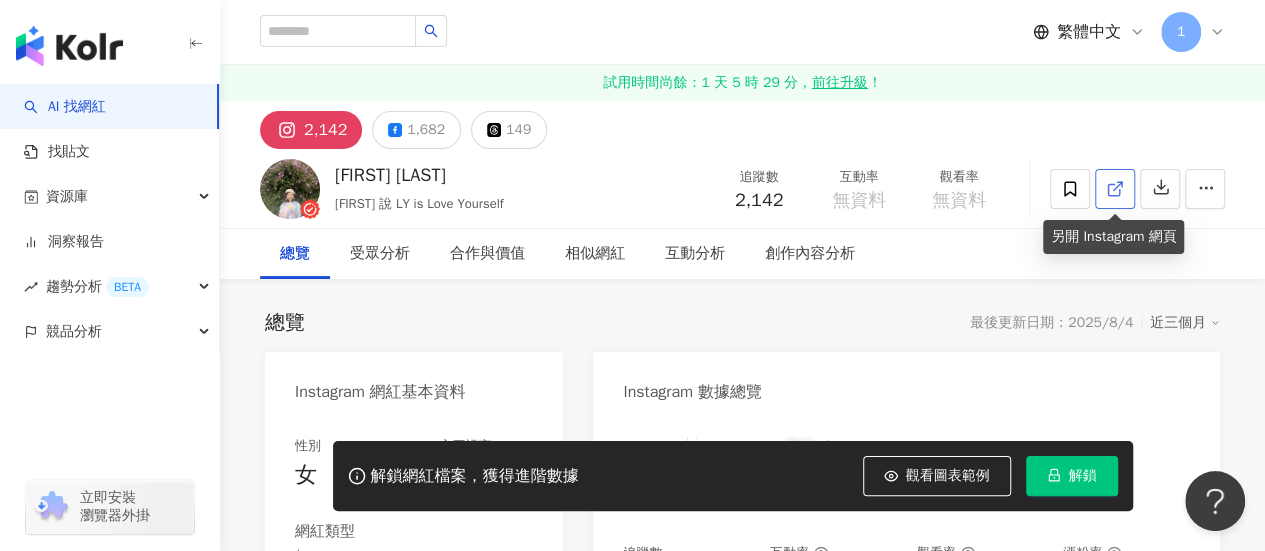 click 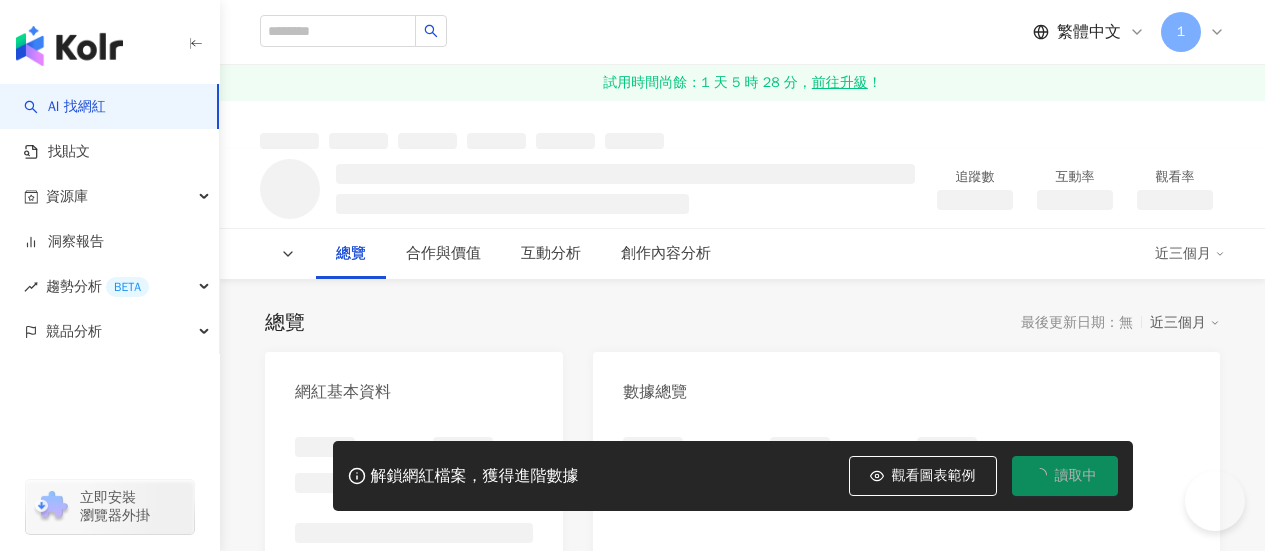 scroll, scrollTop: 0, scrollLeft: 0, axis: both 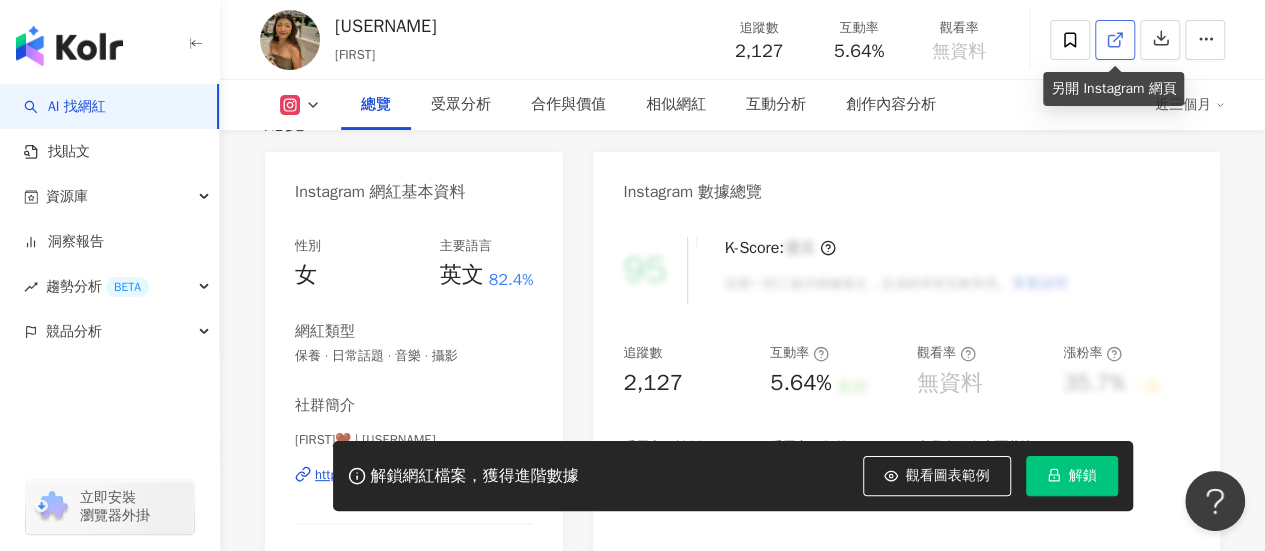 click 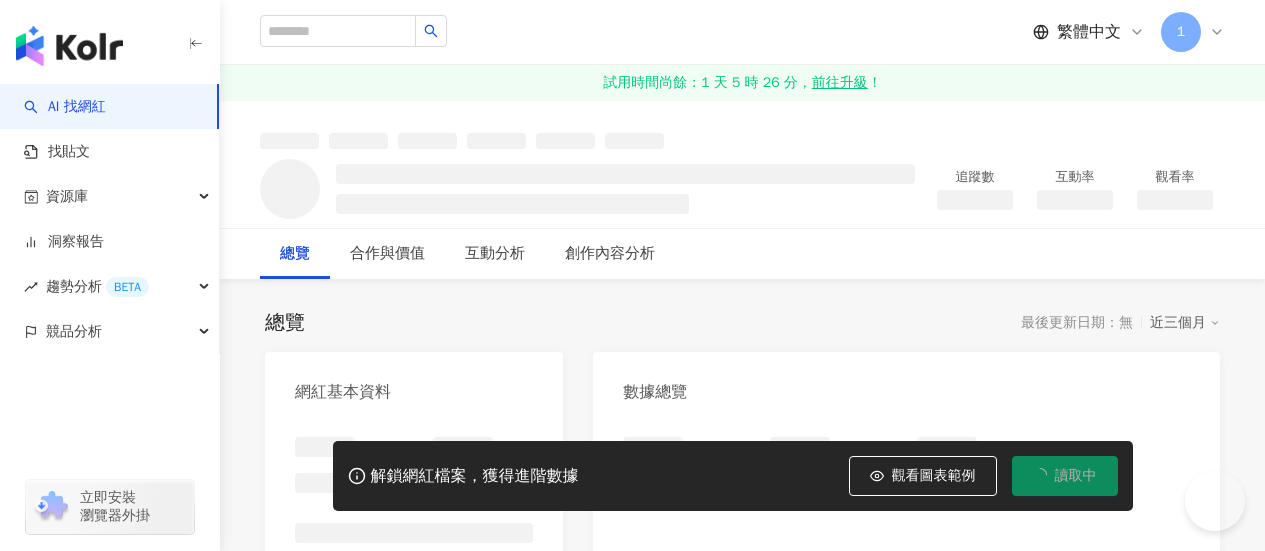 scroll, scrollTop: 0, scrollLeft: 0, axis: both 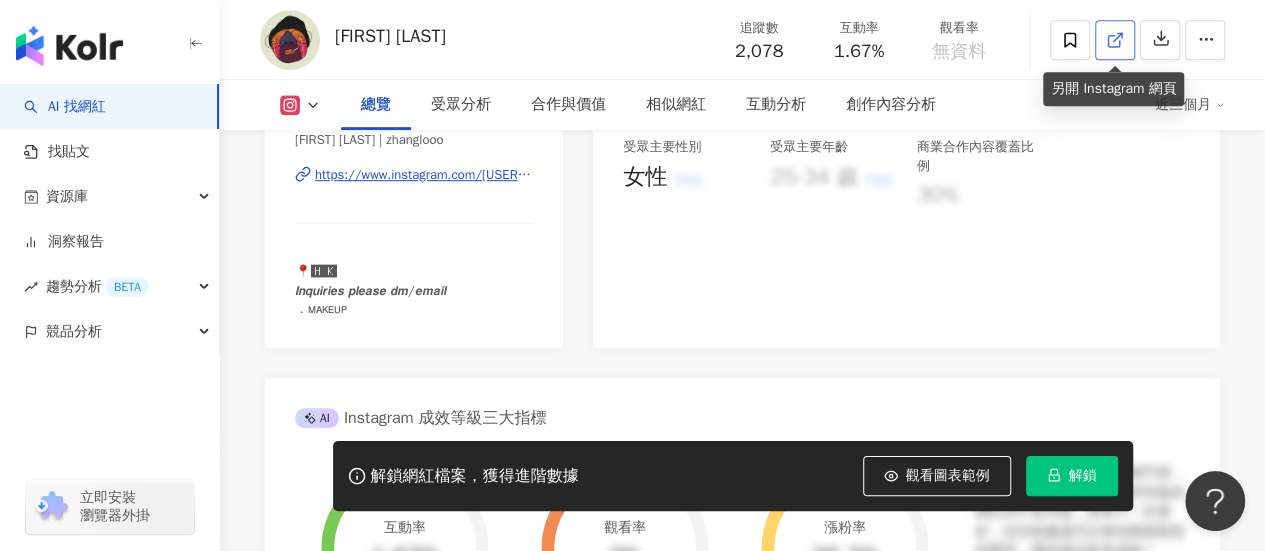 click at bounding box center (1115, 40) 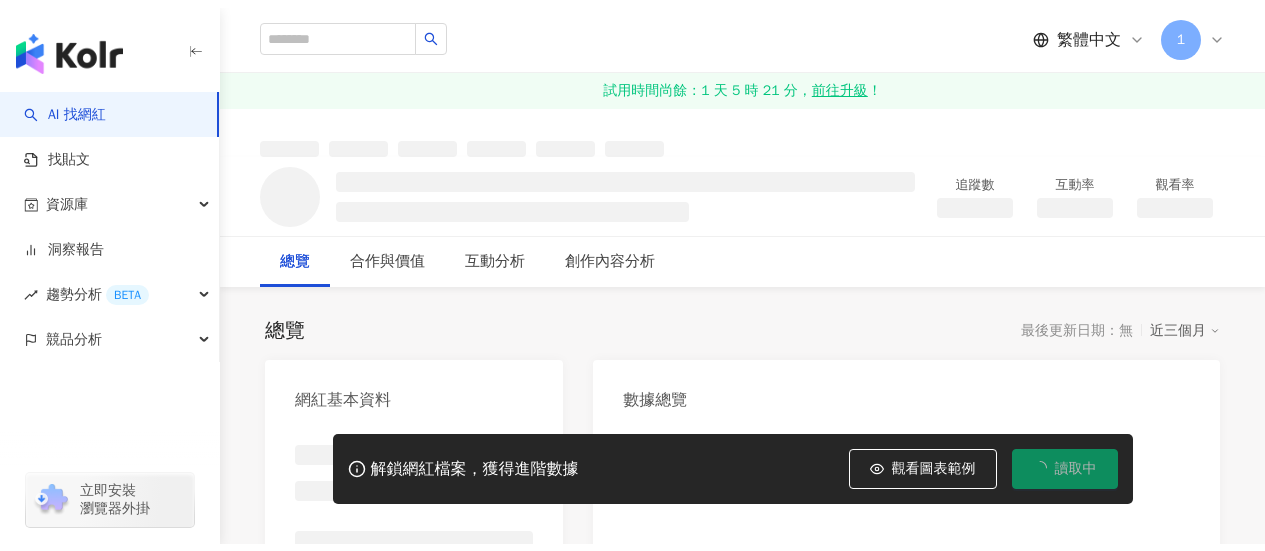 scroll, scrollTop: 0, scrollLeft: 0, axis: both 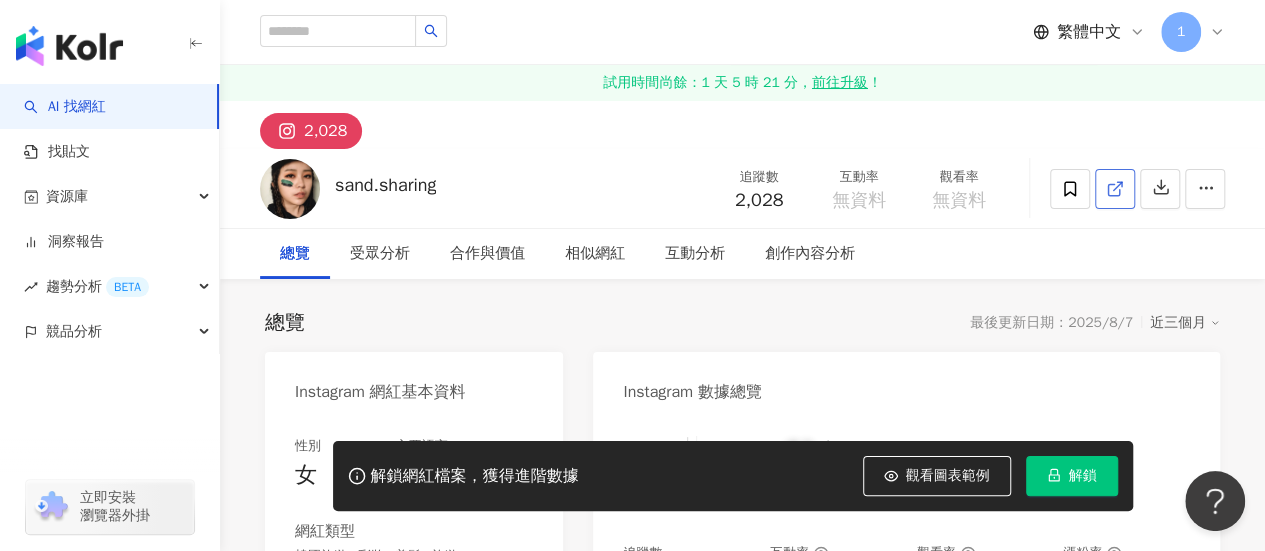 click 